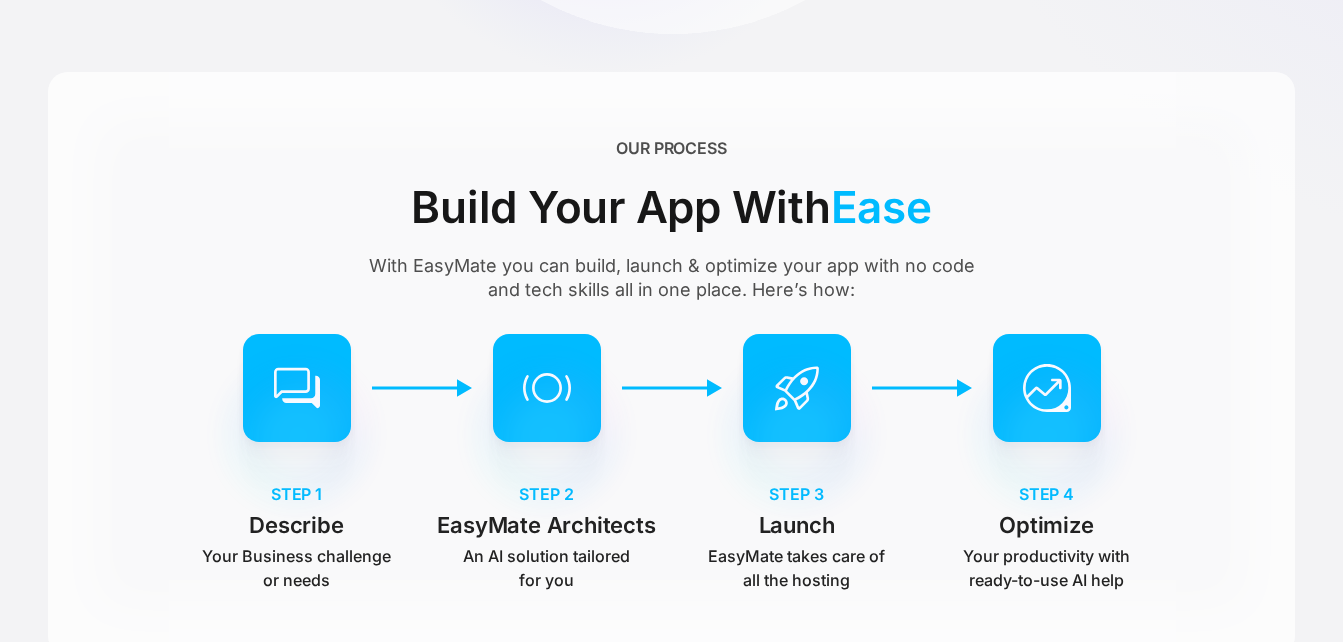 scroll, scrollTop: 900, scrollLeft: 0, axis: vertical 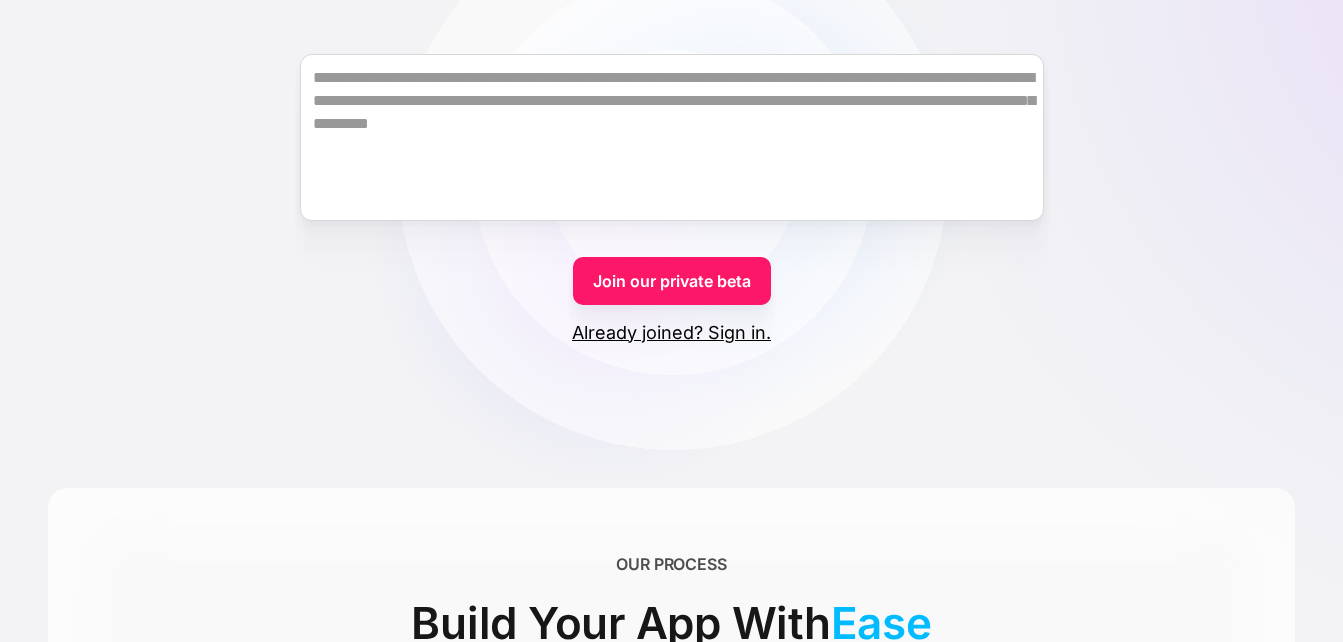 click on "Join our private beta" at bounding box center [672, 281] 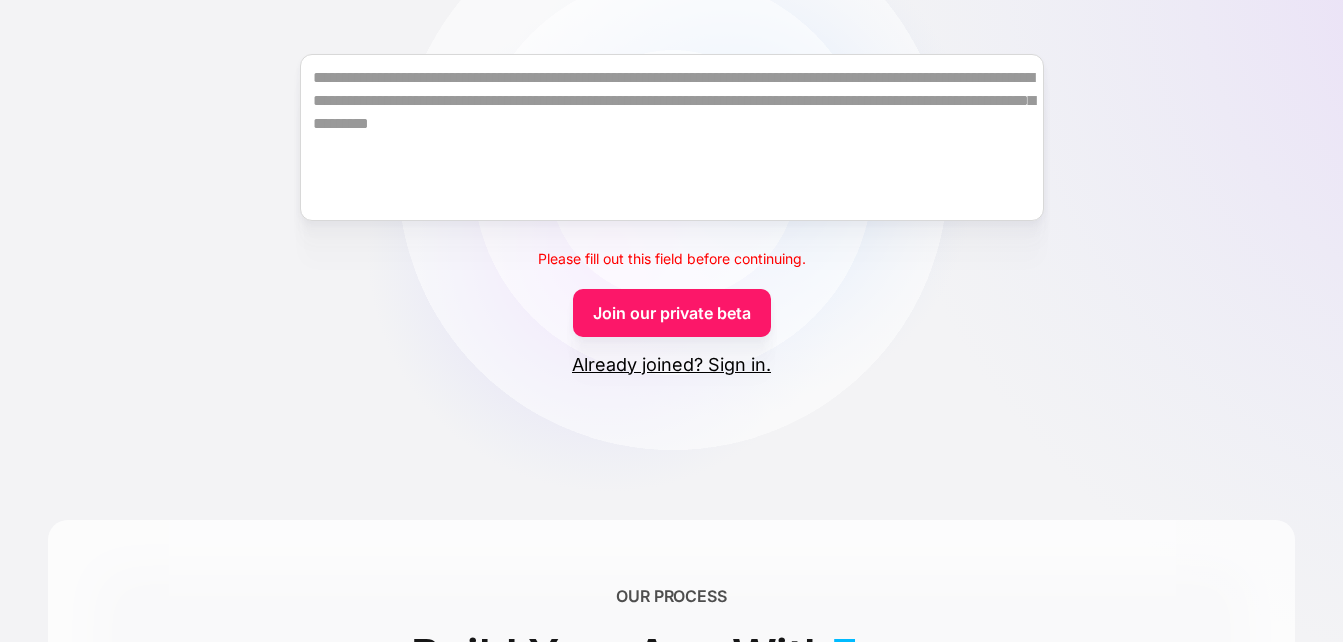 click on "Already joined? Sign in." at bounding box center (671, 365) 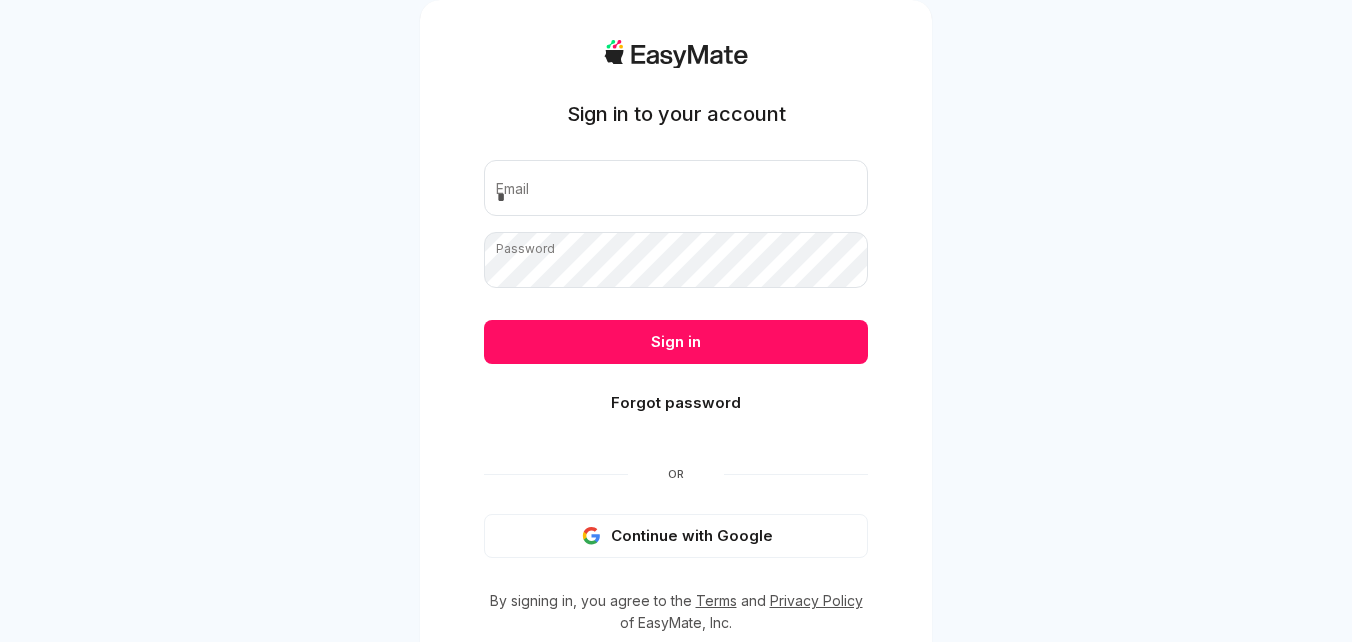 scroll, scrollTop: 0, scrollLeft: 0, axis: both 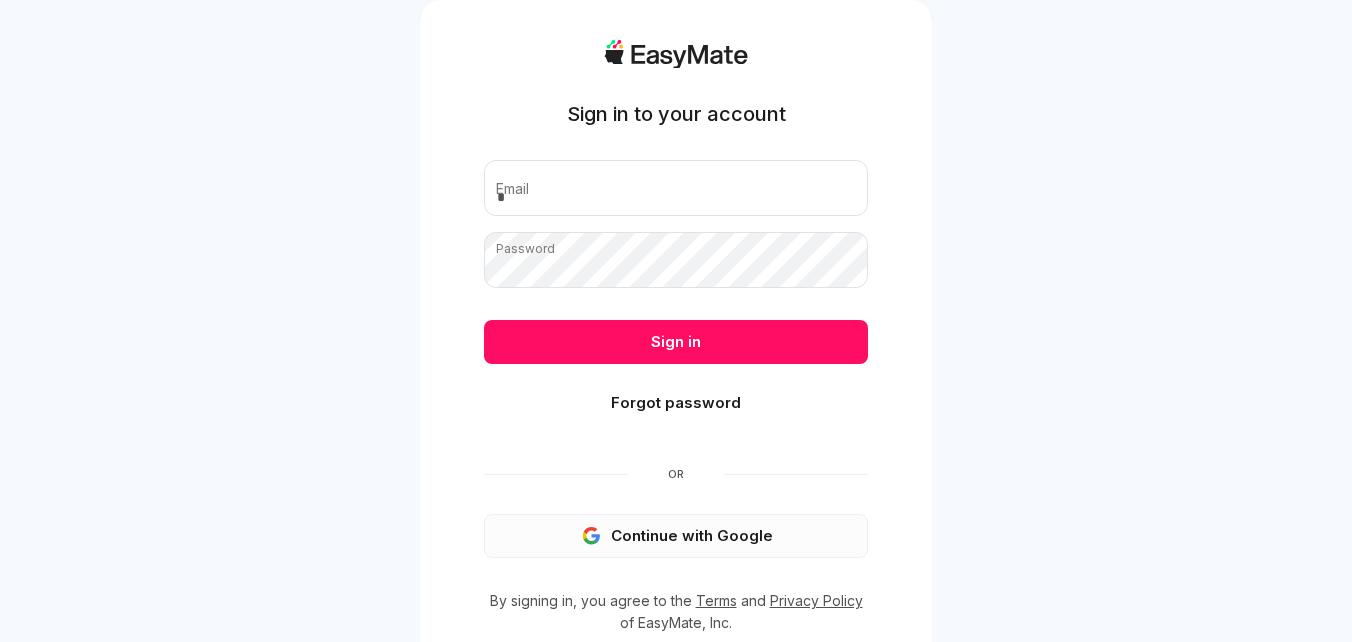 click on "Continue with Google" at bounding box center (676, 536) 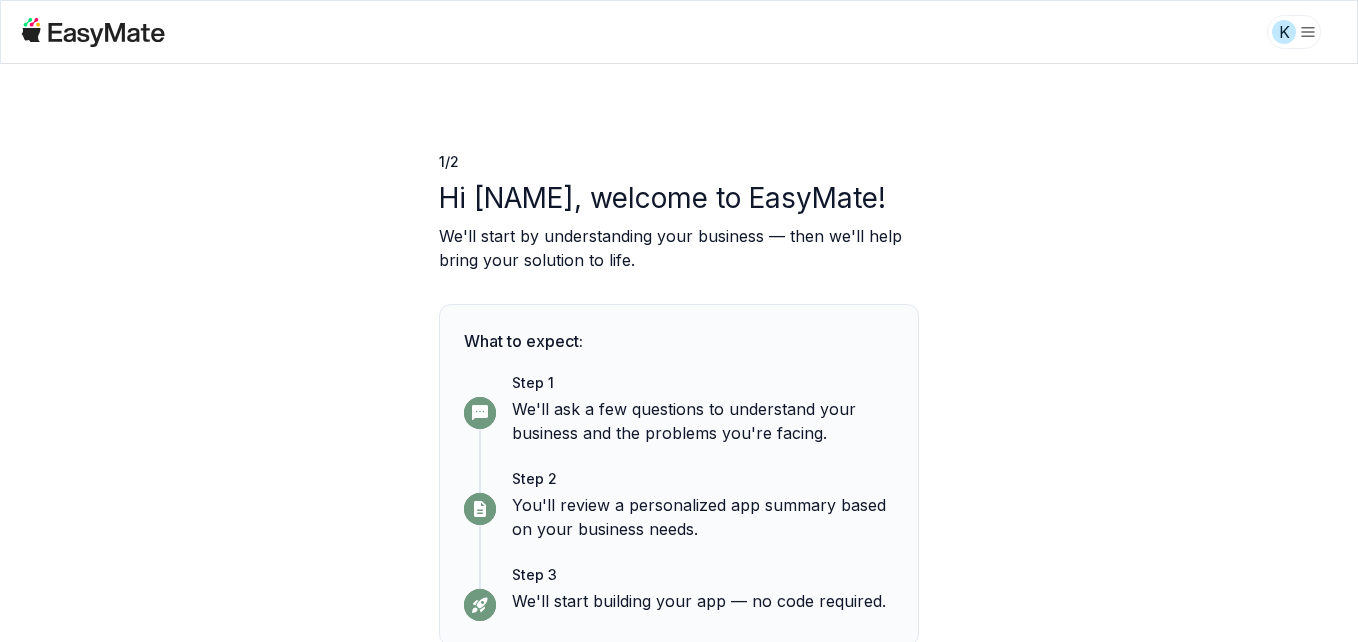 scroll, scrollTop: 0, scrollLeft: 0, axis: both 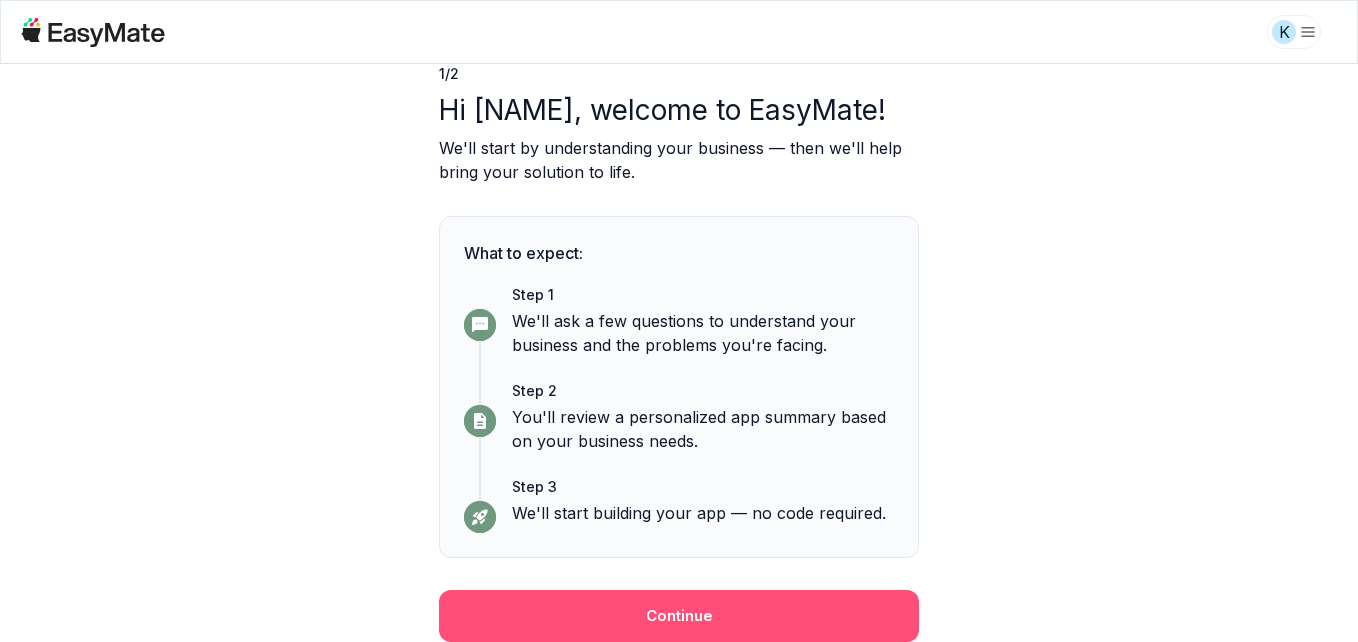 click on "Continue" at bounding box center [679, 616] 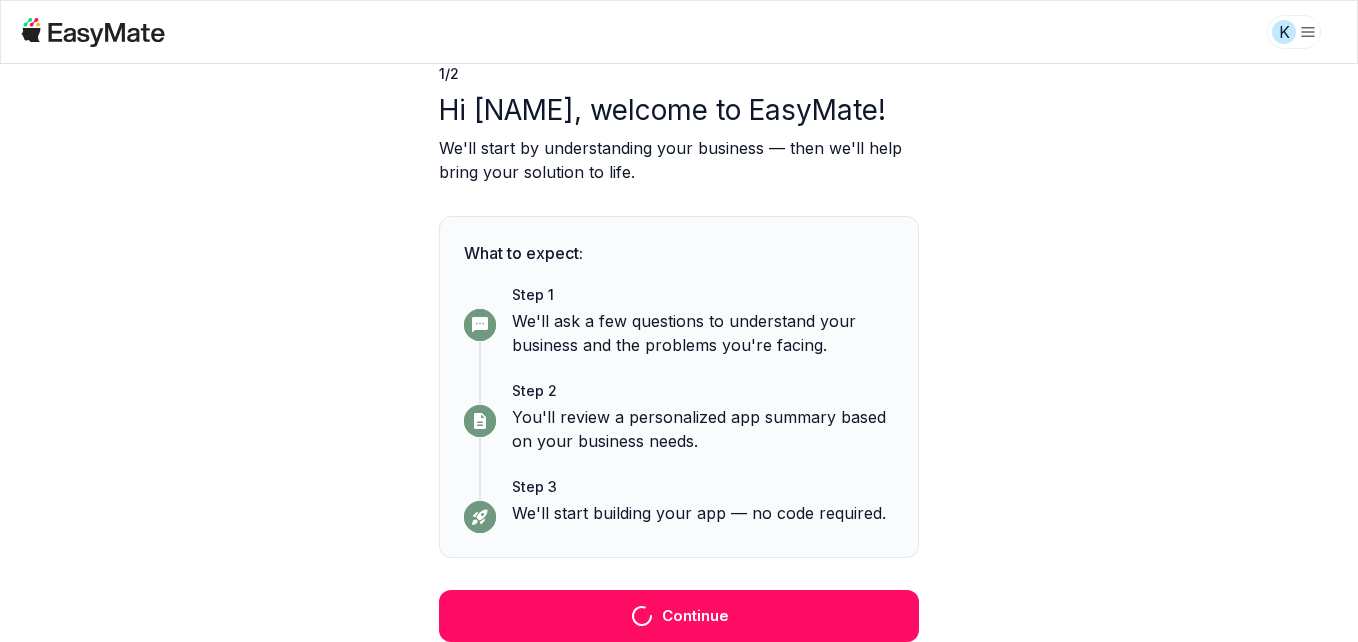 scroll, scrollTop: 48, scrollLeft: 0, axis: vertical 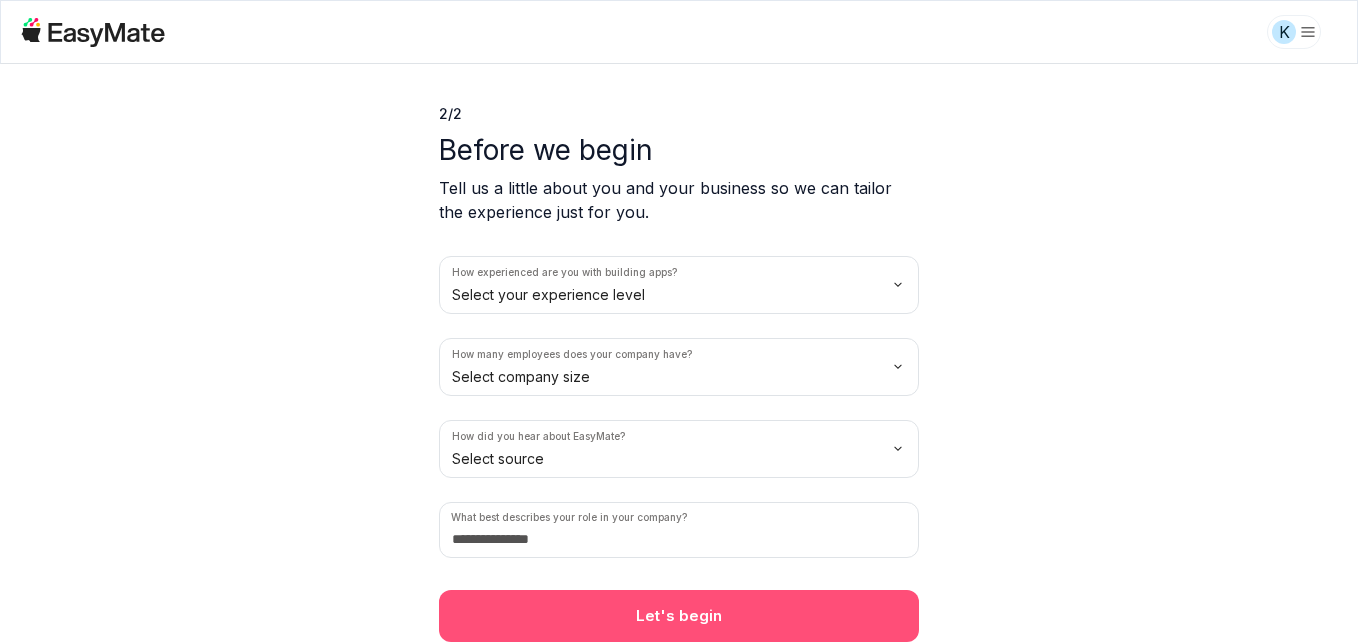 click on "Let's begin" at bounding box center (679, 616) 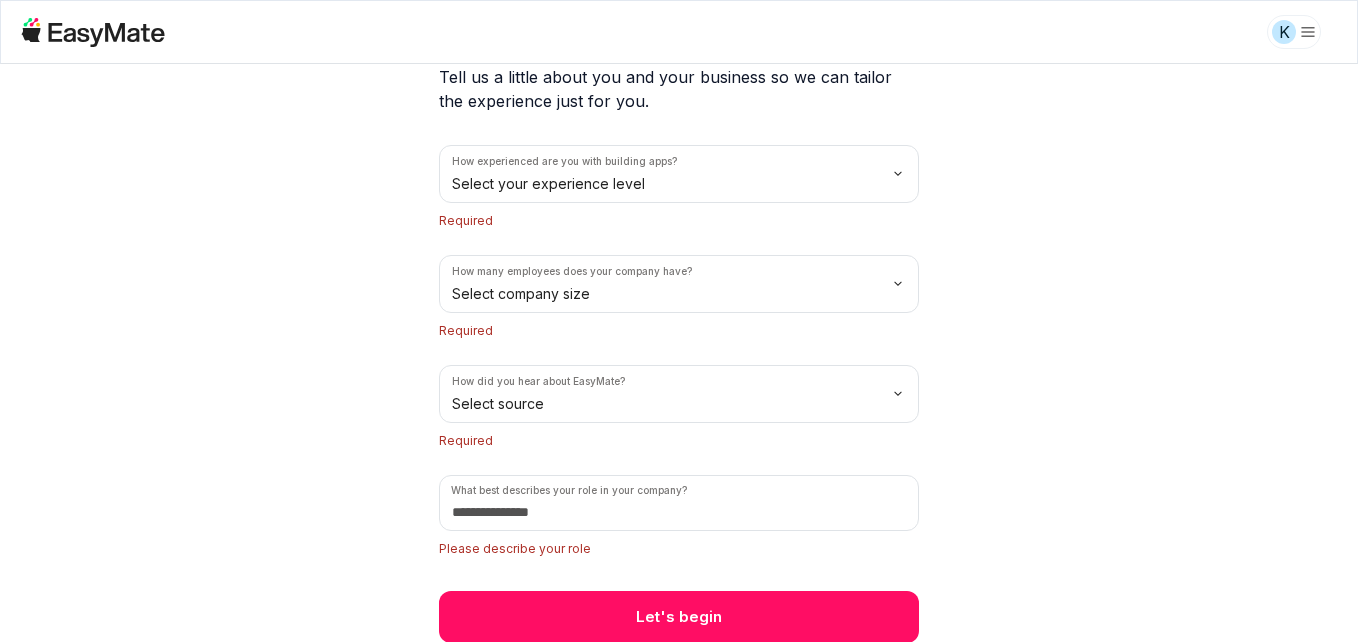 scroll, scrollTop: 160, scrollLeft: 0, axis: vertical 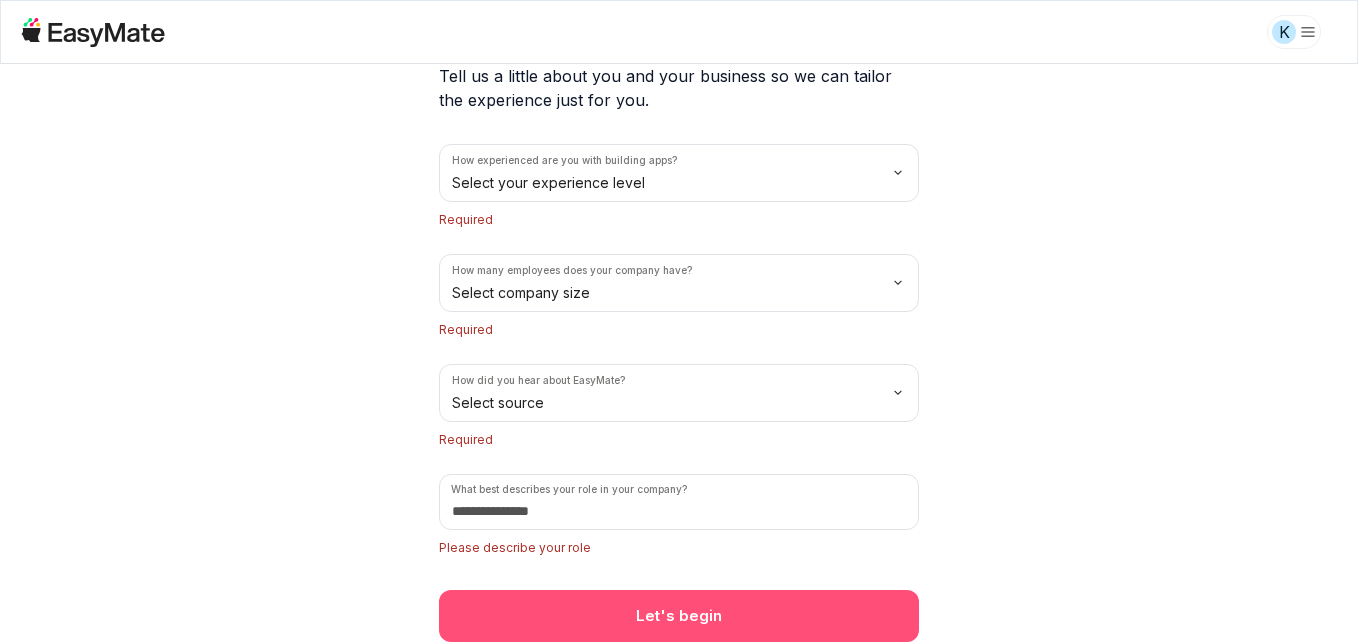click on "Let's begin" at bounding box center [679, 616] 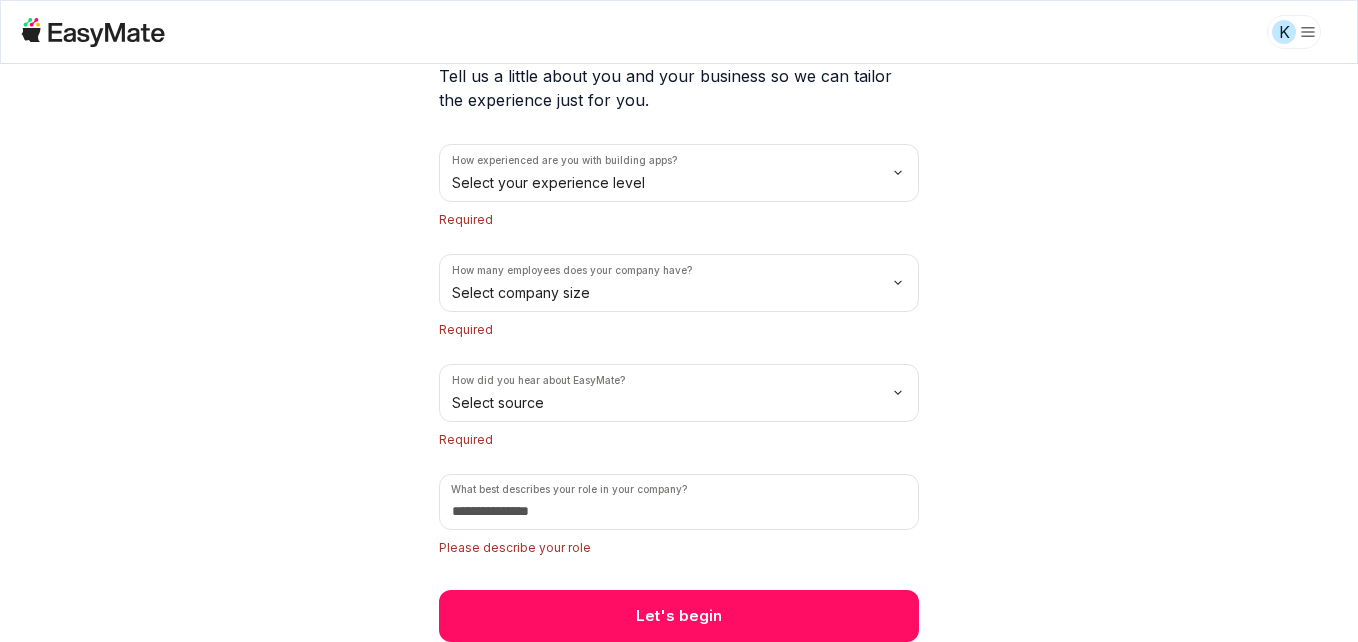 click on "K 2 / 2 Before we begin Tell us a little about you and your business so we can tailor the experience just for you. How experienced are you with building apps? Select your experience level Required How many employees does your company have? Select company size Required How did you hear about EasyMate? Select source Required What best describes your role in your company? Please describe your role Let's begin" at bounding box center [679, 321] 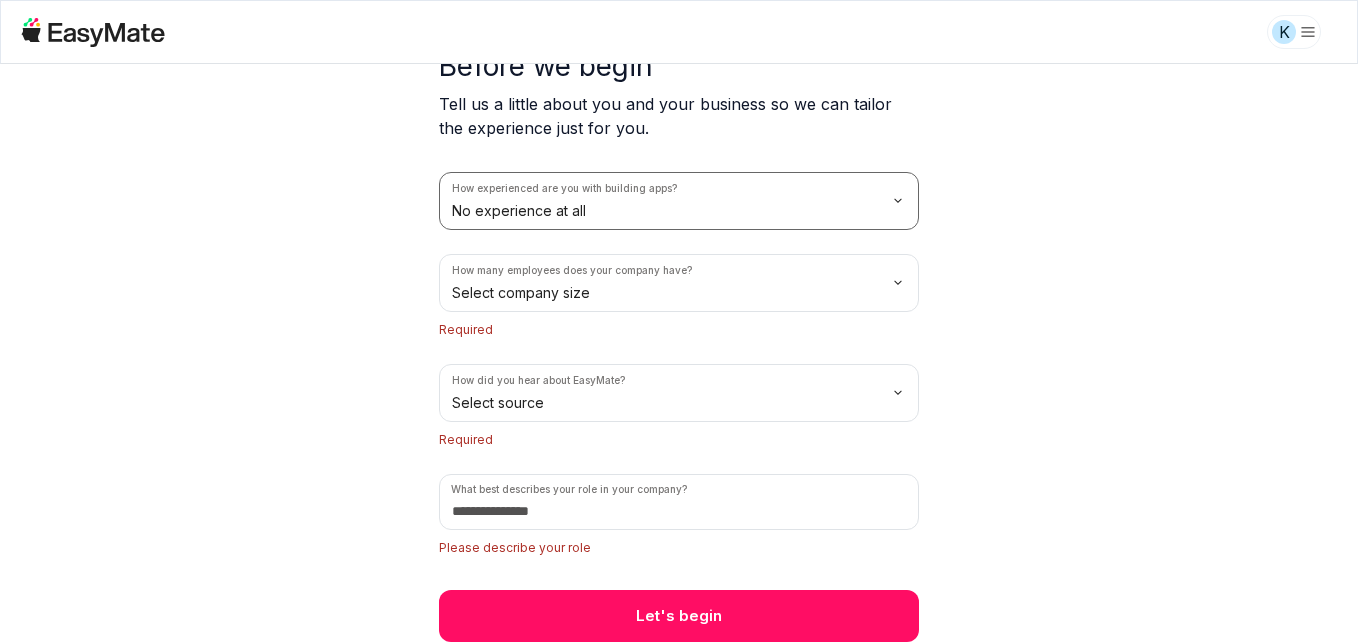 scroll, scrollTop: 132, scrollLeft: 0, axis: vertical 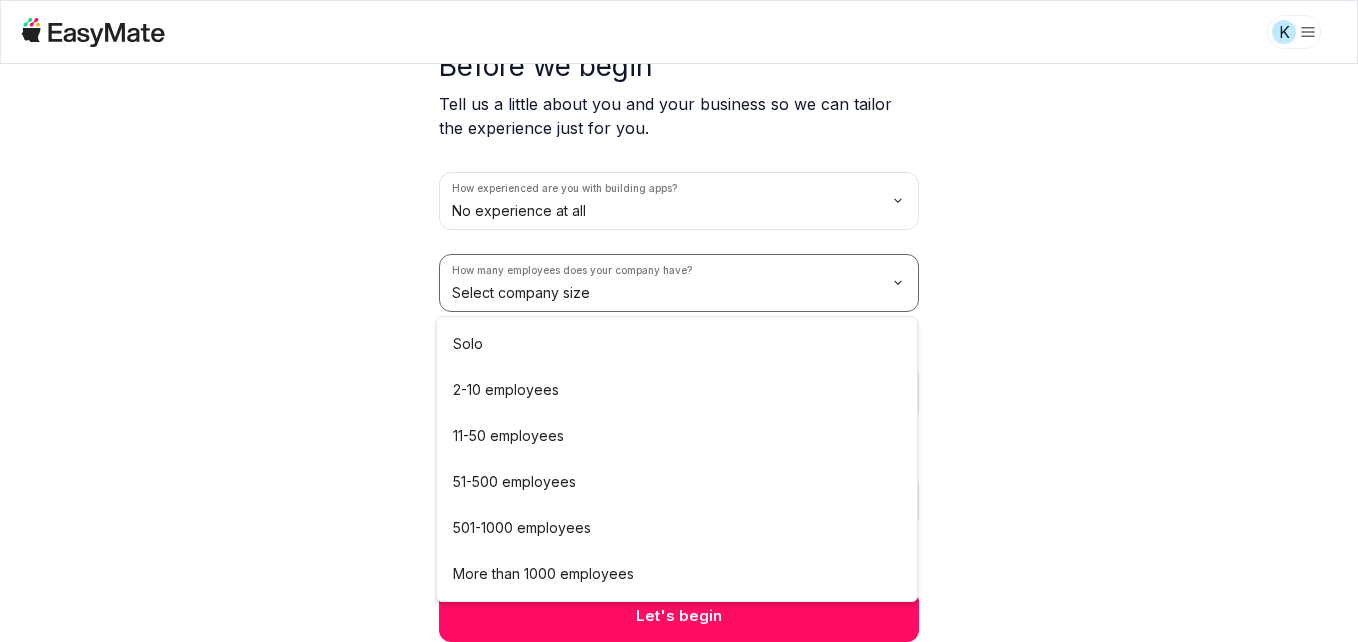 click on "K 2 / 2 Before we begin Tell us a little about you and your business so we can tailor the experience just for you. How experienced are you with building apps? No experience at all How many employees does your company have? Select company size Required How did you hear about EasyMate? Select source Required What best describes your role in your company? Please describe your role Let's begin
Solo 2-10 employees 11-50 employees 51-500 employees 501-1000 employees More than 1000 employees" at bounding box center [679, 321] 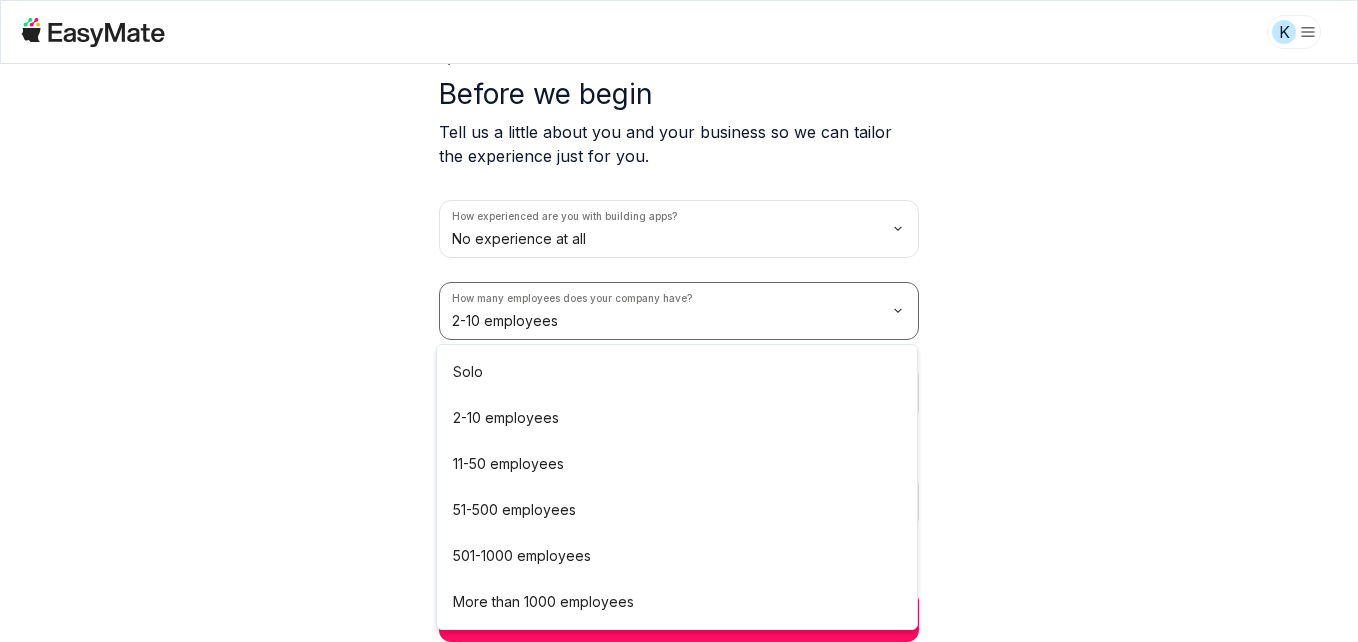 click on "K 2 / 2 Before we begin Tell us a little about you and your business so we can tailor the experience just for you. How experienced are you with building apps? No experience at all How many employees does your company have? 2-10 employees How did you hear about EasyMate? Select source Required What best describes your role in your company? Please describe your role Let's begin
Solo 2-10 employees 11-50 employees 51-500 employees 501-1000 employees More than 1000 employees" at bounding box center (679, 321) 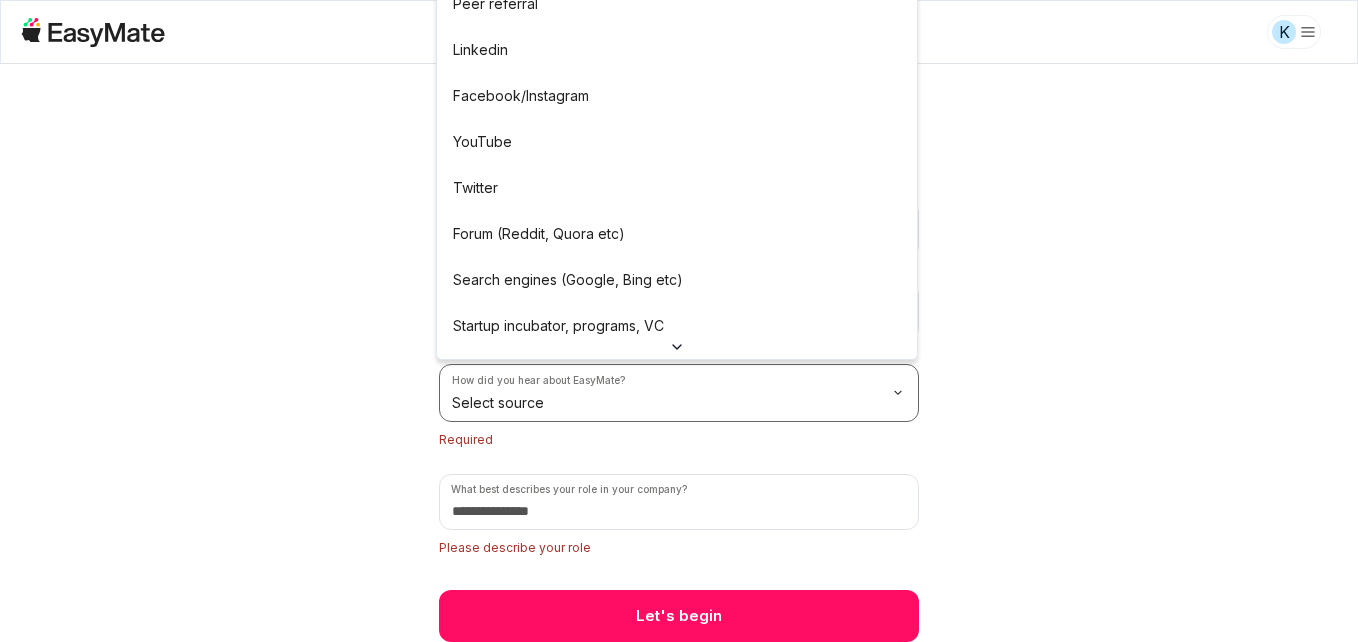 click on "K 2 / 2 Before we begin Tell us a little about you and your business so we can tailor the experience just for you. How experienced are you with building apps? No experience at all How many employees does your company have? Solo How did you hear about EasyMate? Select source Required What best describes your role in your company? Please describe your role Let's begin
Peer referral Linkedin Facebook/Instagram YouTube Twitter Forum (Reddit, Quora etc) Search engines (Google, Bing etc) Startup incubator, programs, VC Podcast Press or news outlet Other" at bounding box center (679, 321) 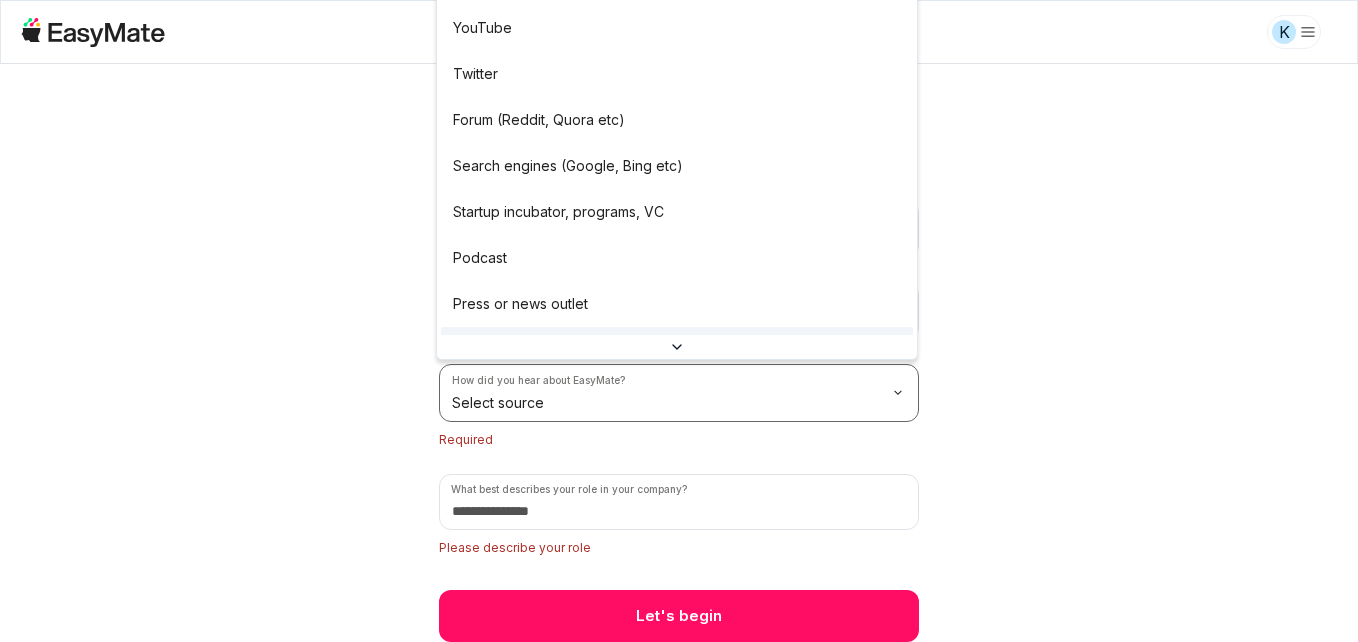 scroll, scrollTop: 156, scrollLeft: 0, axis: vertical 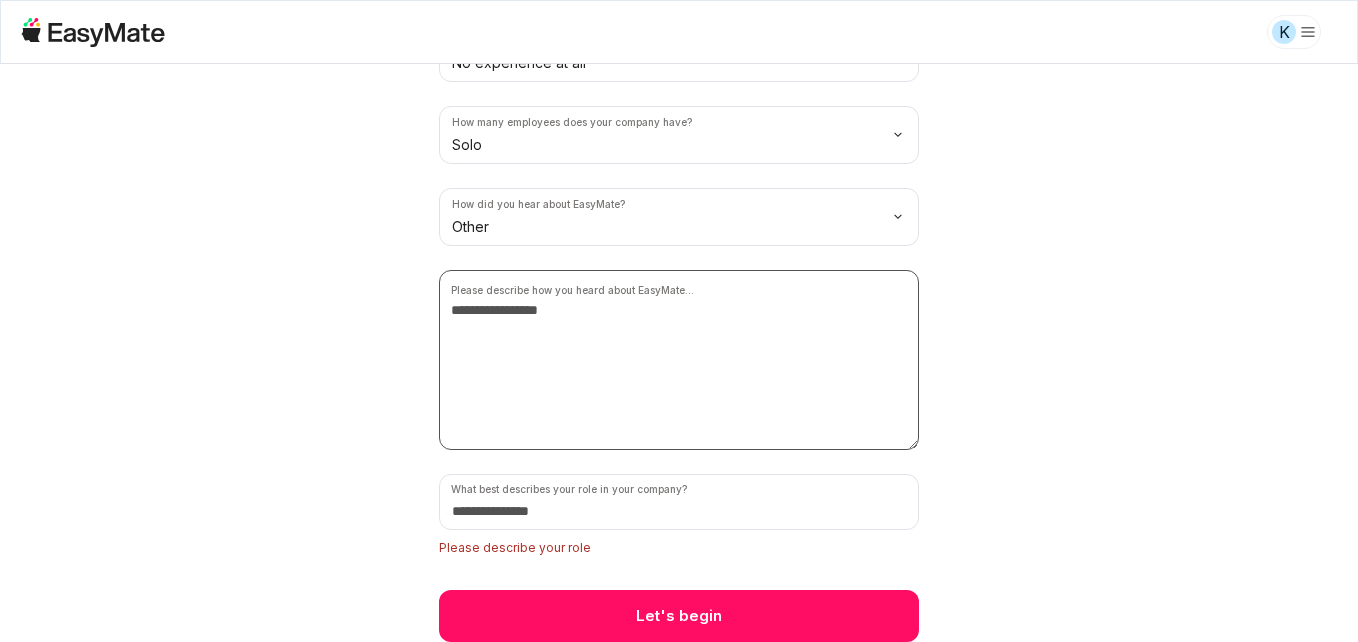 click at bounding box center (679, 360) 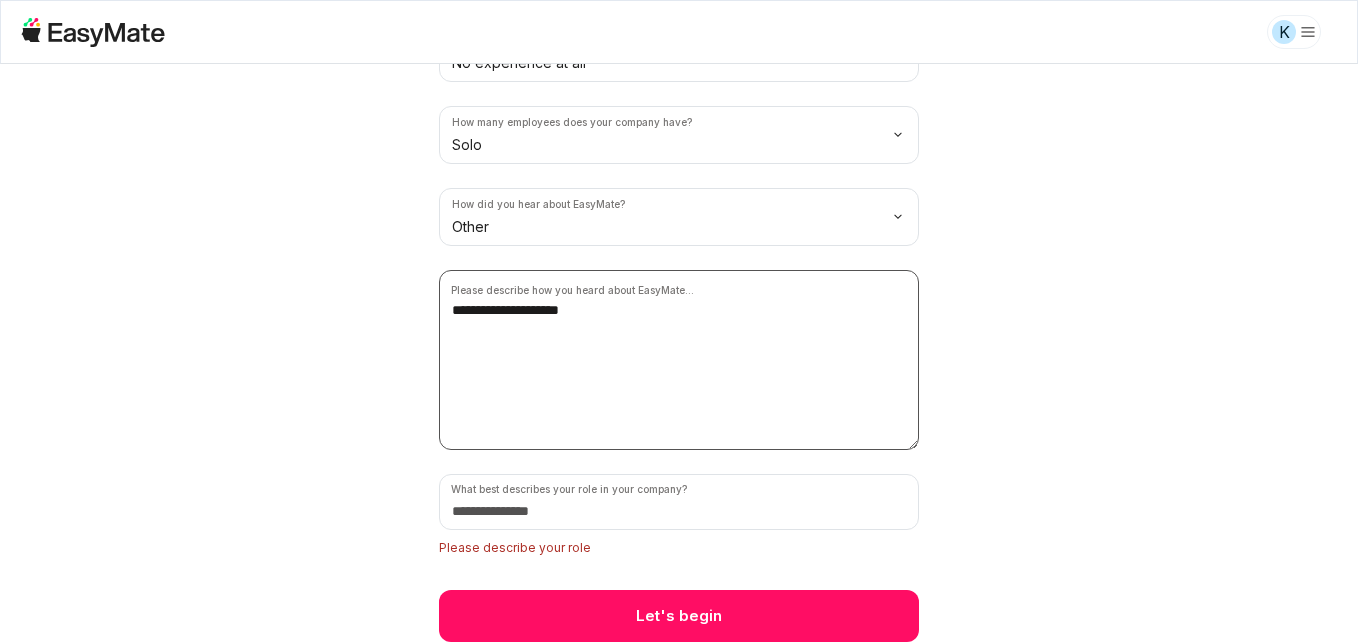 type on "**********" 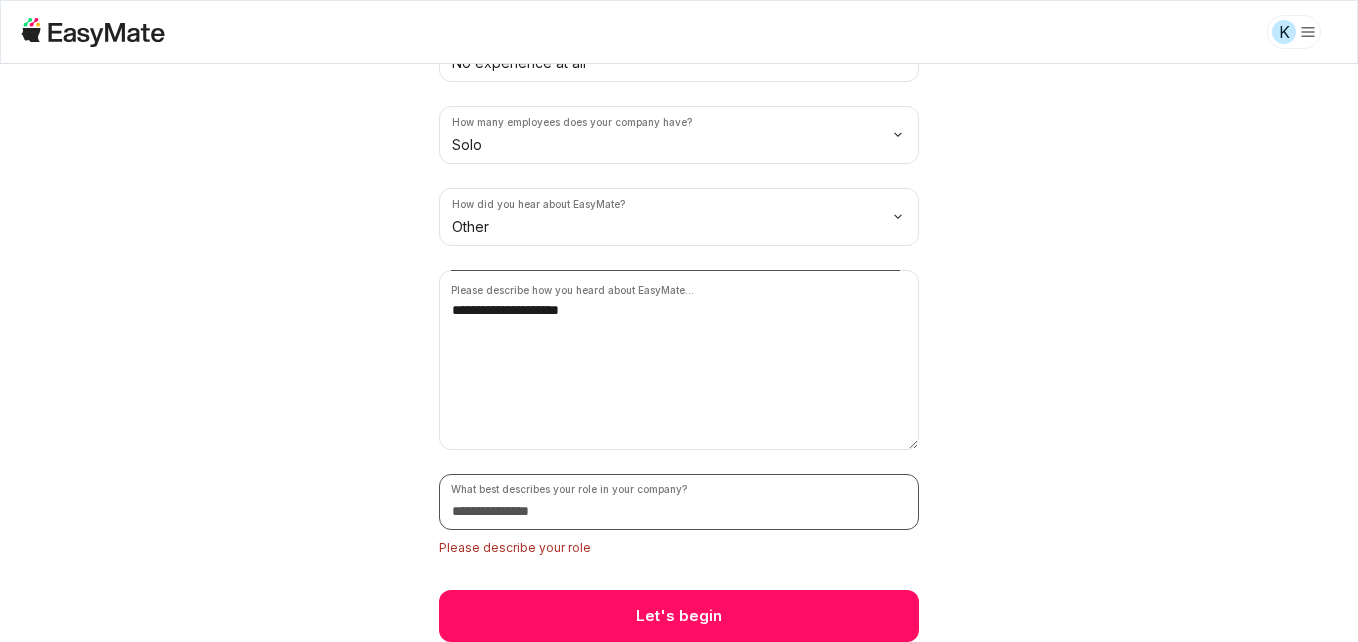 click at bounding box center (679, 502) 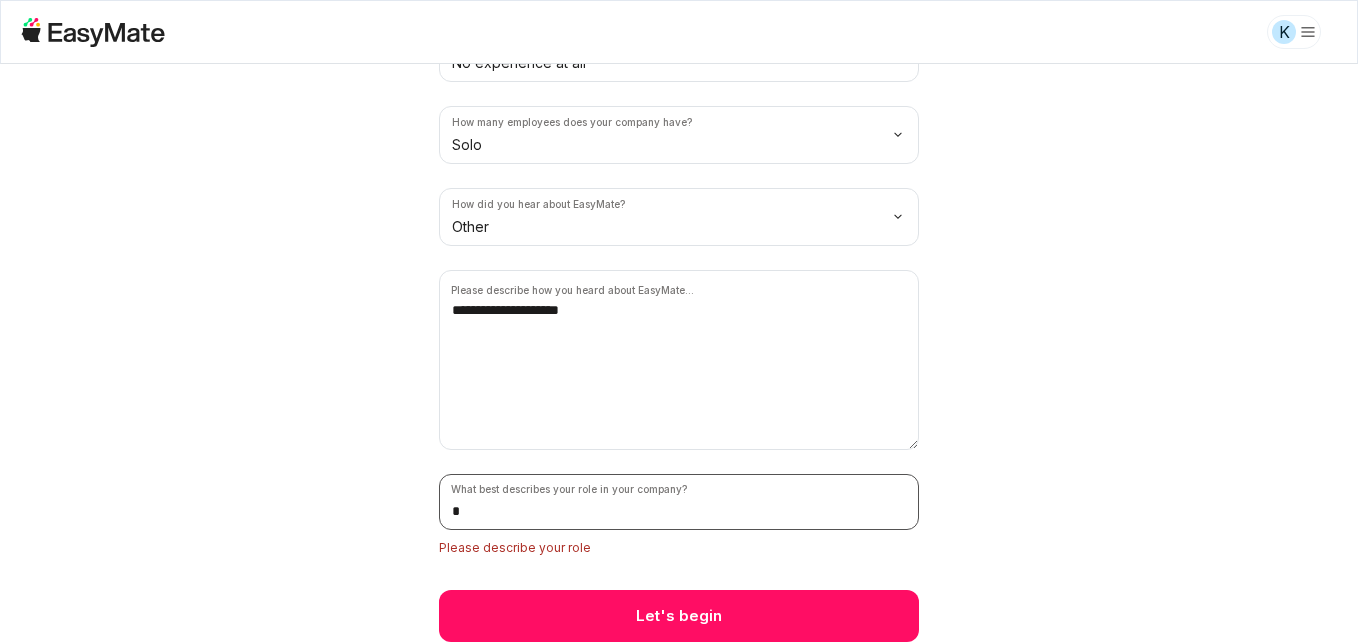 scroll, scrollTop: 252, scrollLeft: 0, axis: vertical 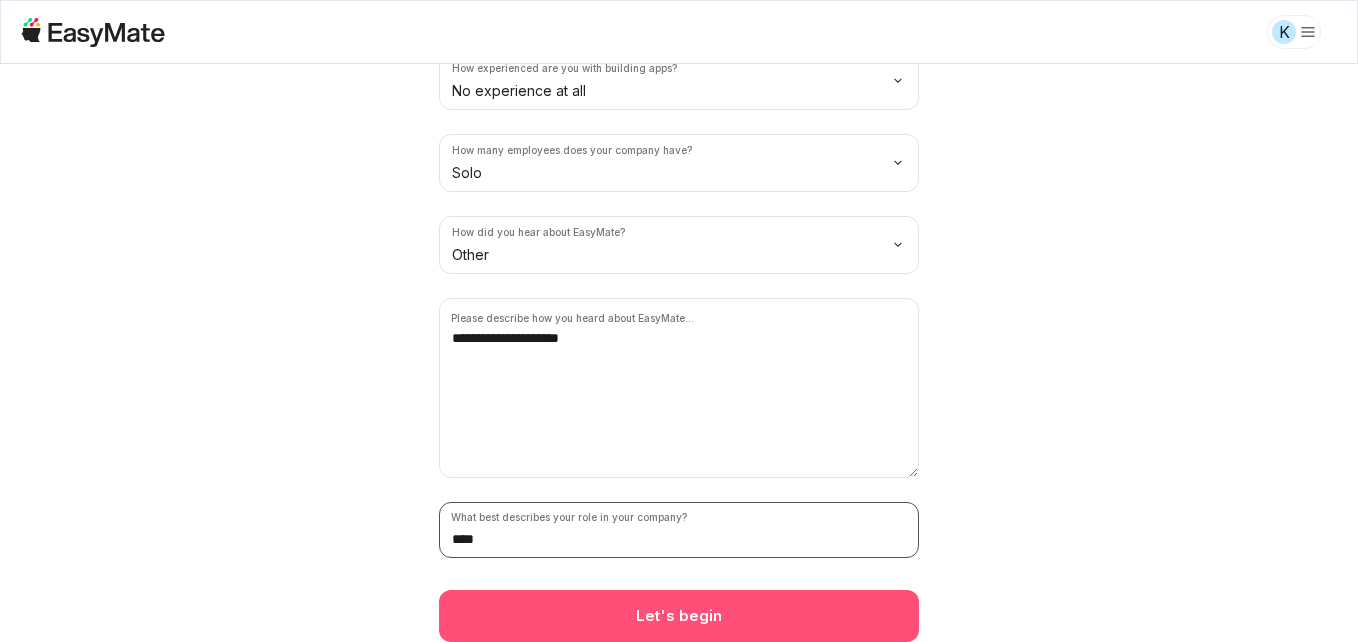 type on "****" 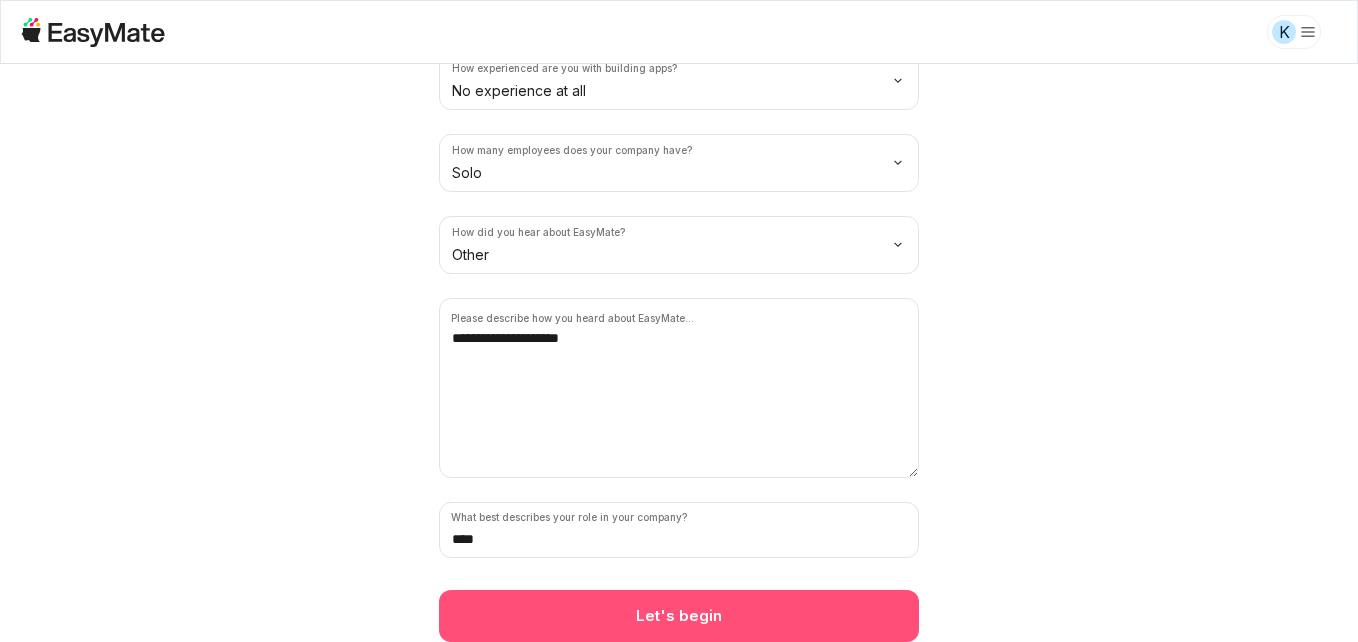 click on "Let's begin" at bounding box center [679, 616] 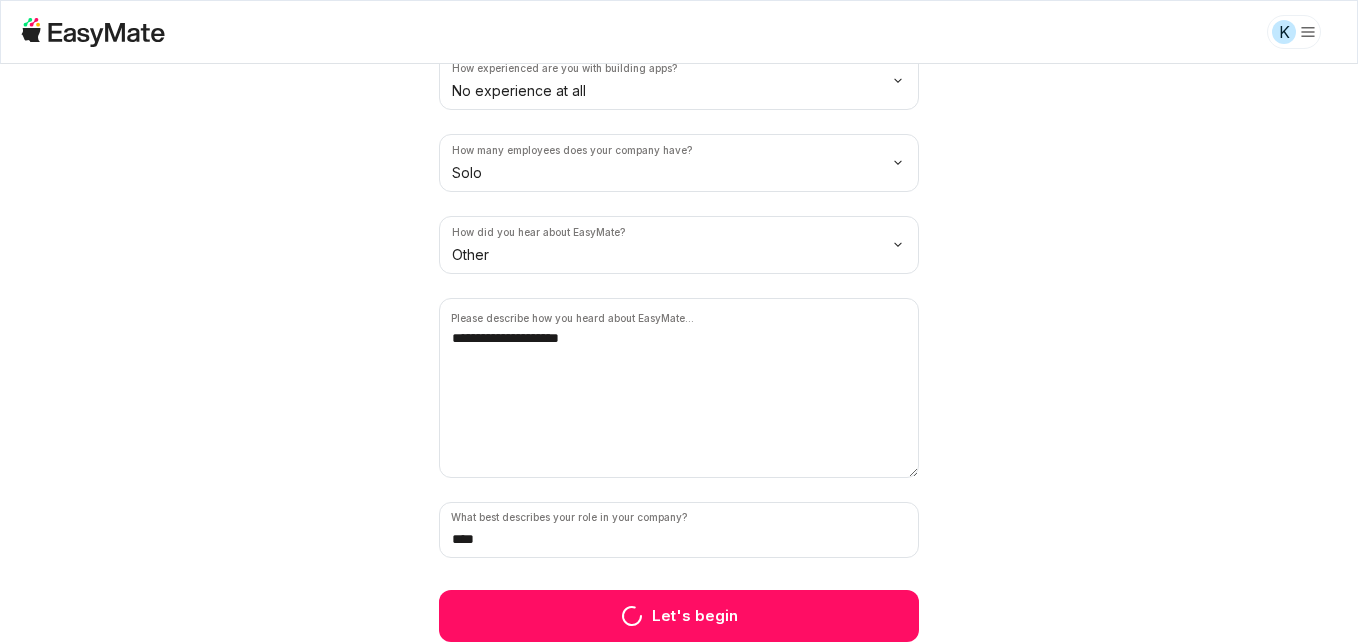 scroll, scrollTop: 0, scrollLeft: 0, axis: both 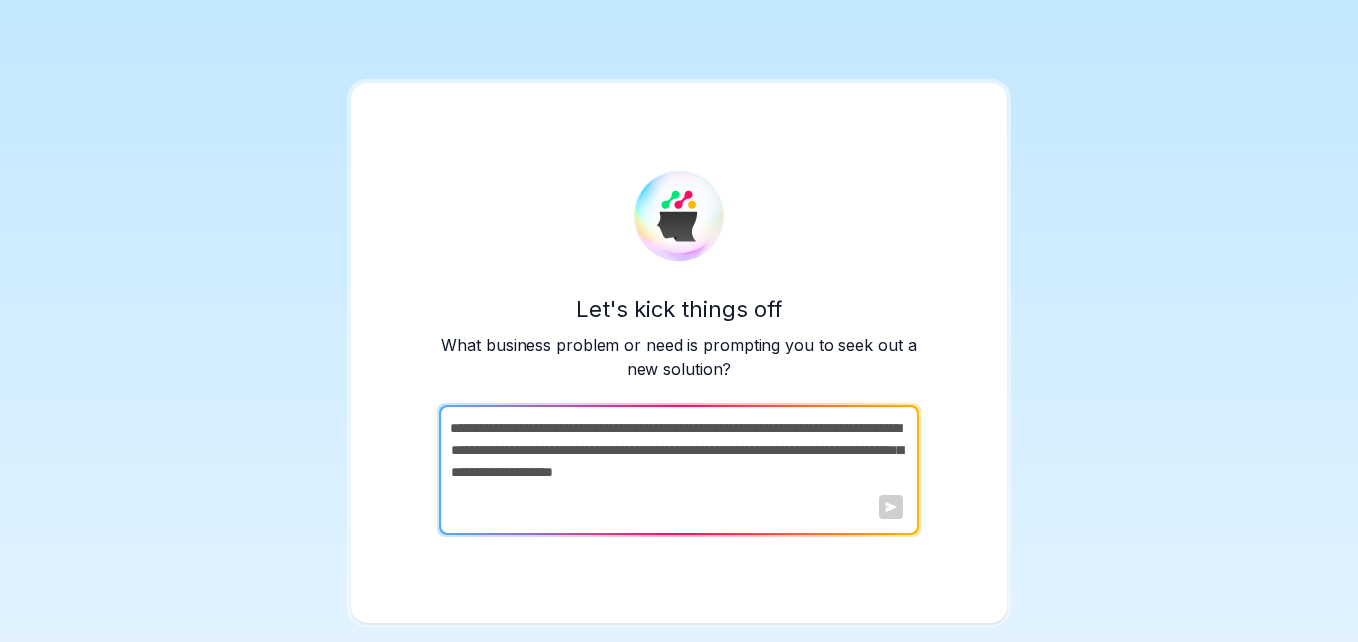 click at bounding box center (891, 507) 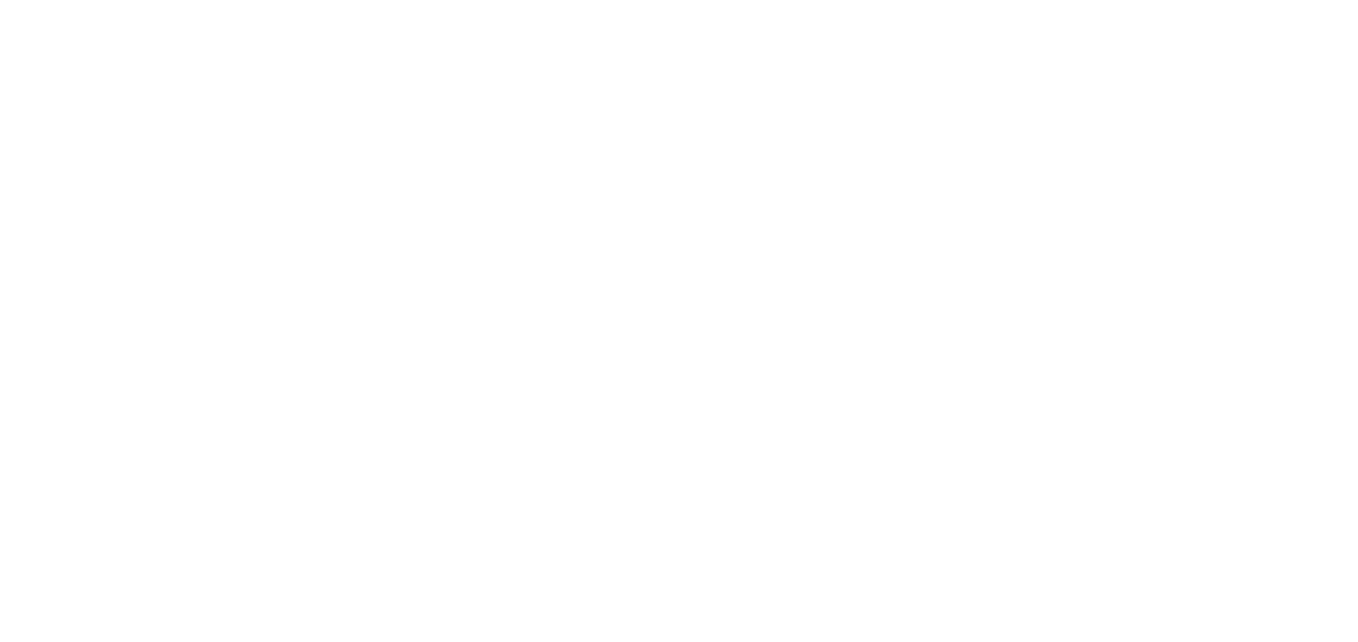 scroll, scrollTop: 0, scrollLeft: 0, axis: both 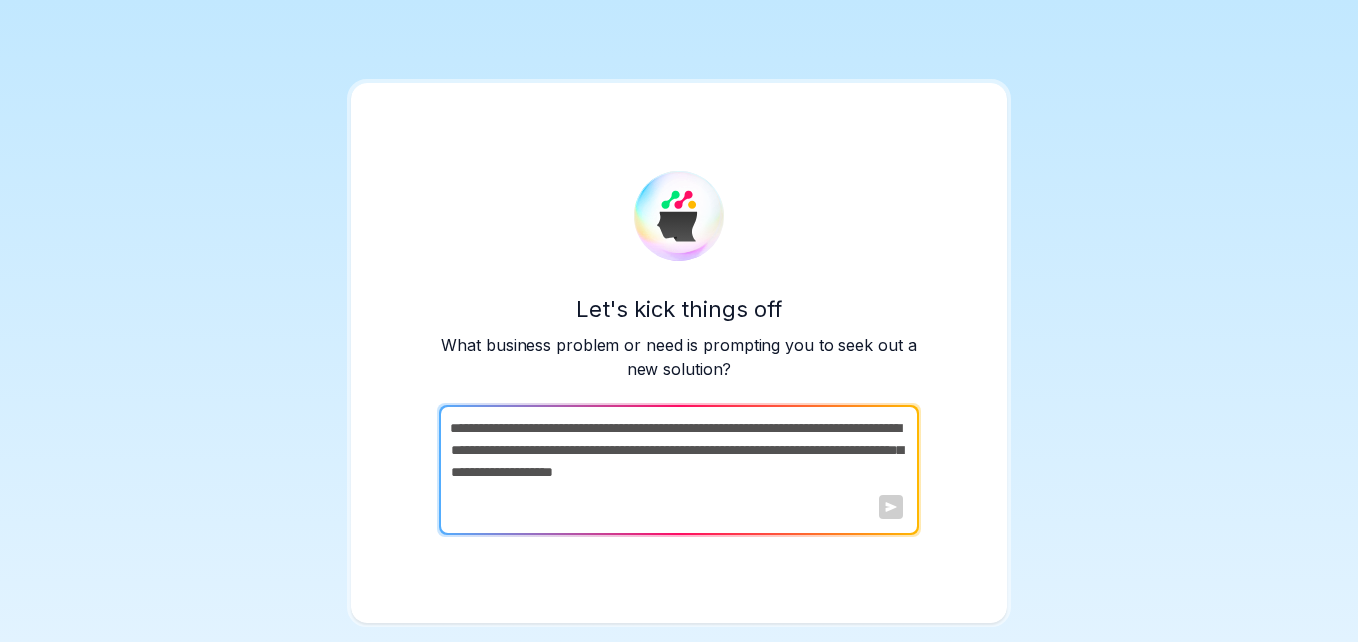 click at bounding box center (677, 470) 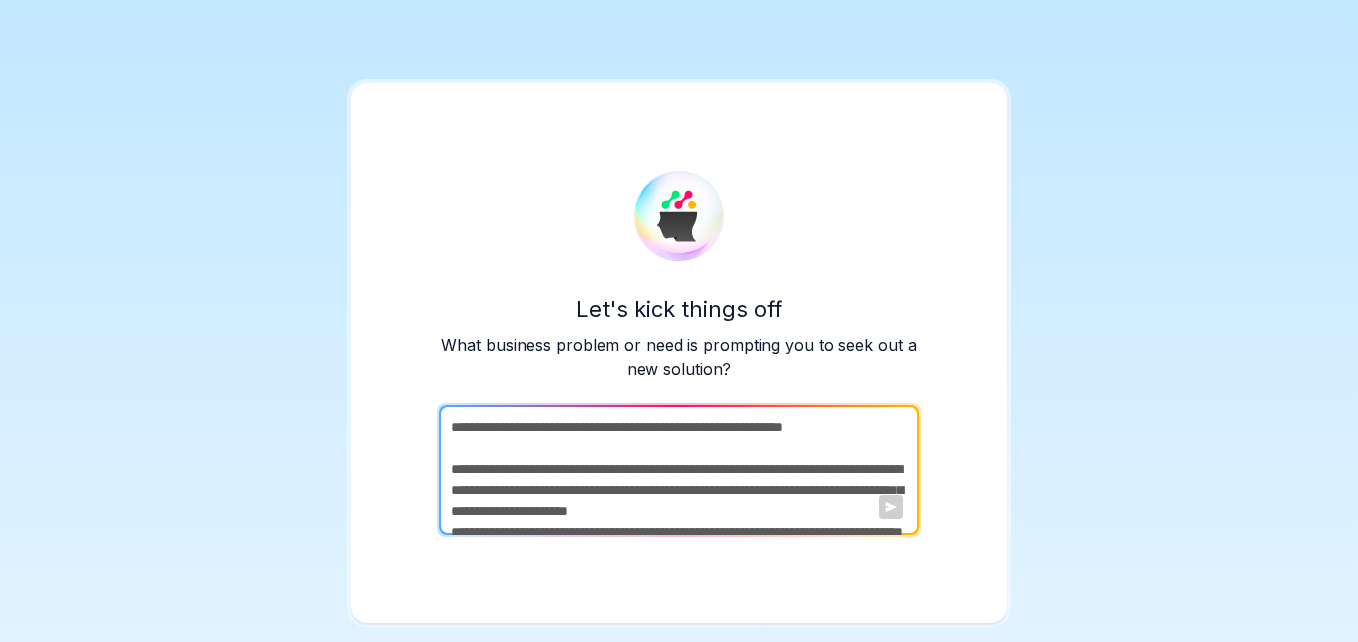 scroll, scrollTop: 48, scrollLeft: 0, axis: vertical 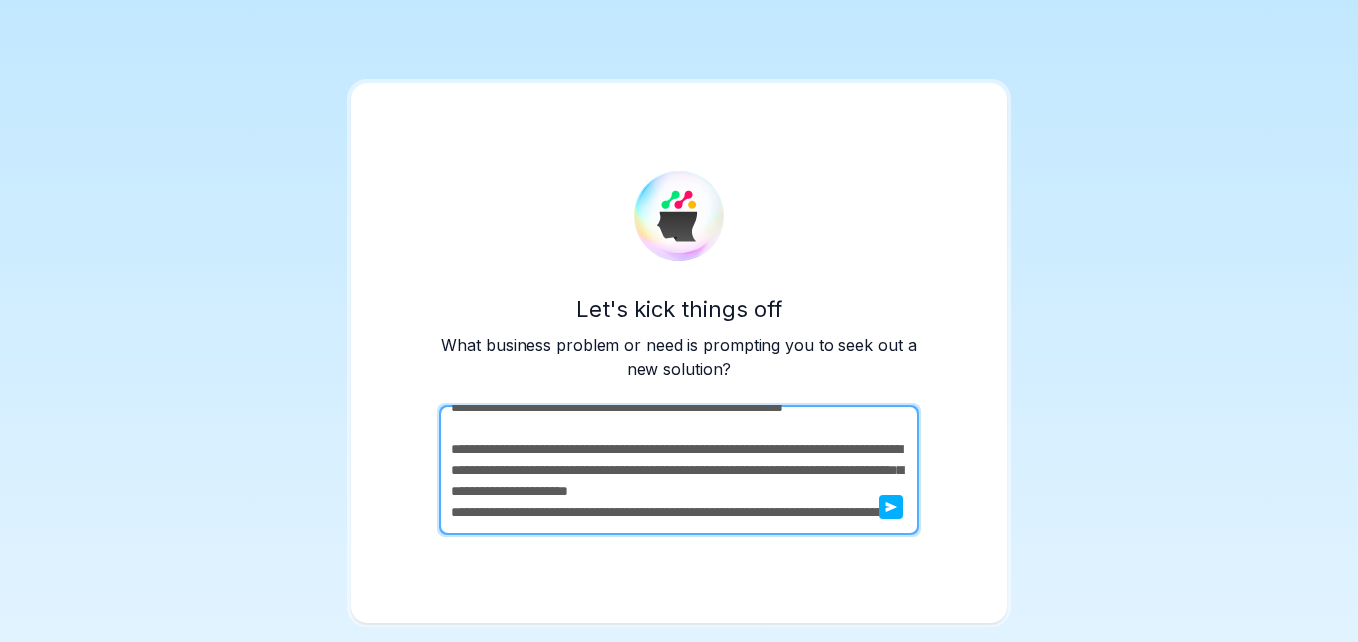 type on "**********" 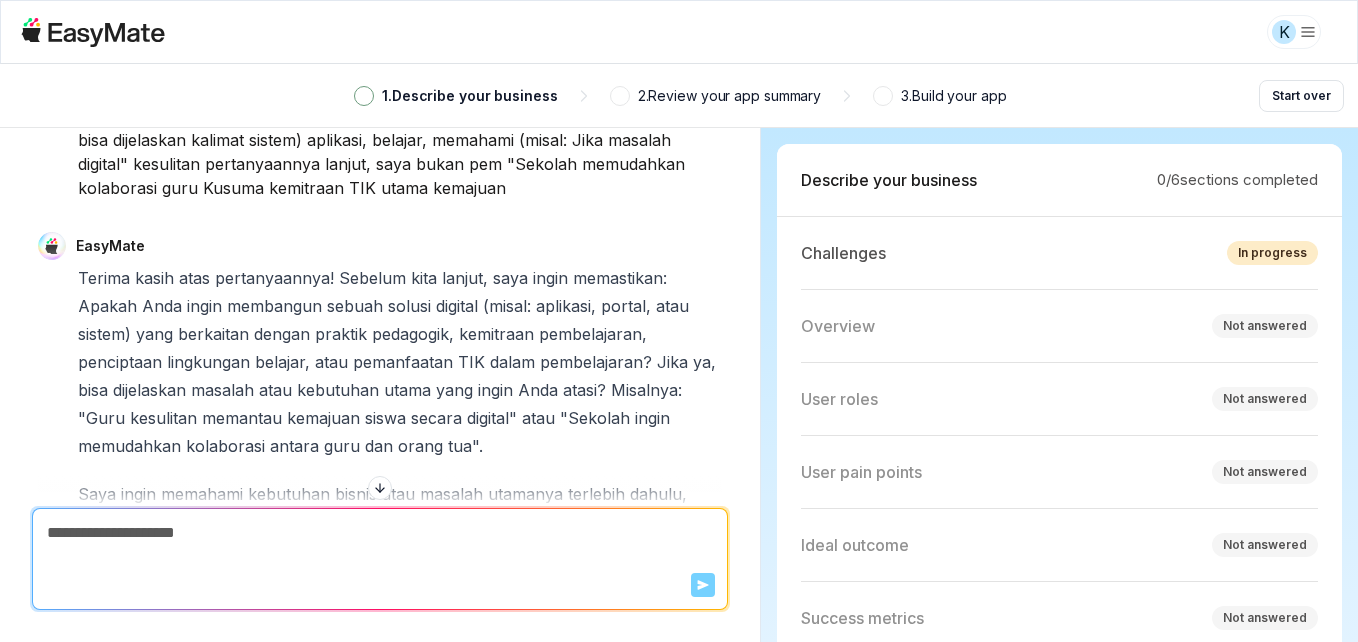 scroll, scrollTop: 0, scrollLeft: 0, axis: both 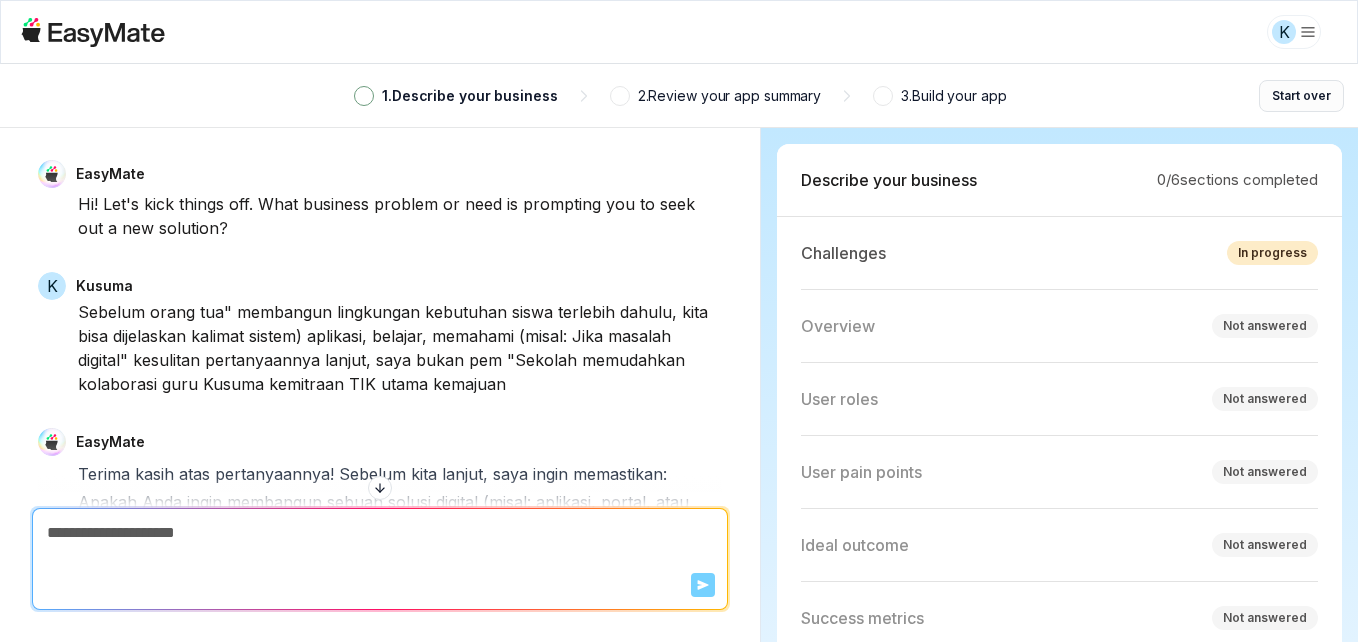click on "Start over" at bounding box center [1301, 96] 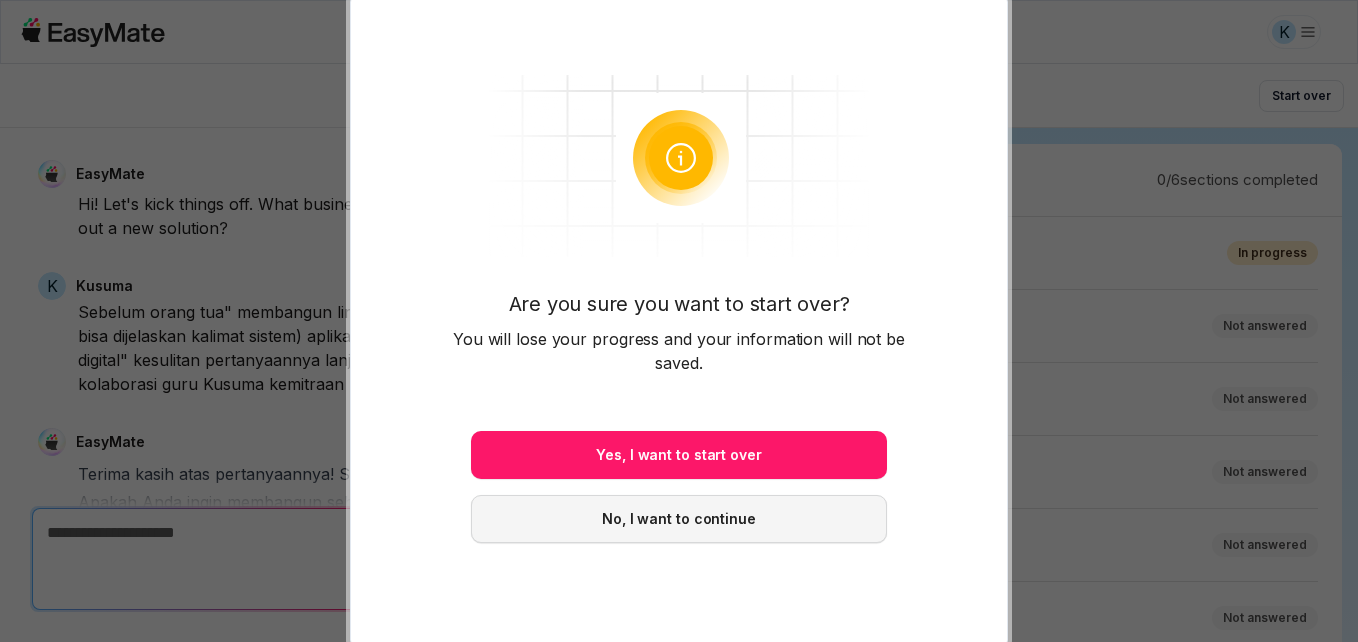 click on "No, I want to continue" at bounding box center (679, 519) 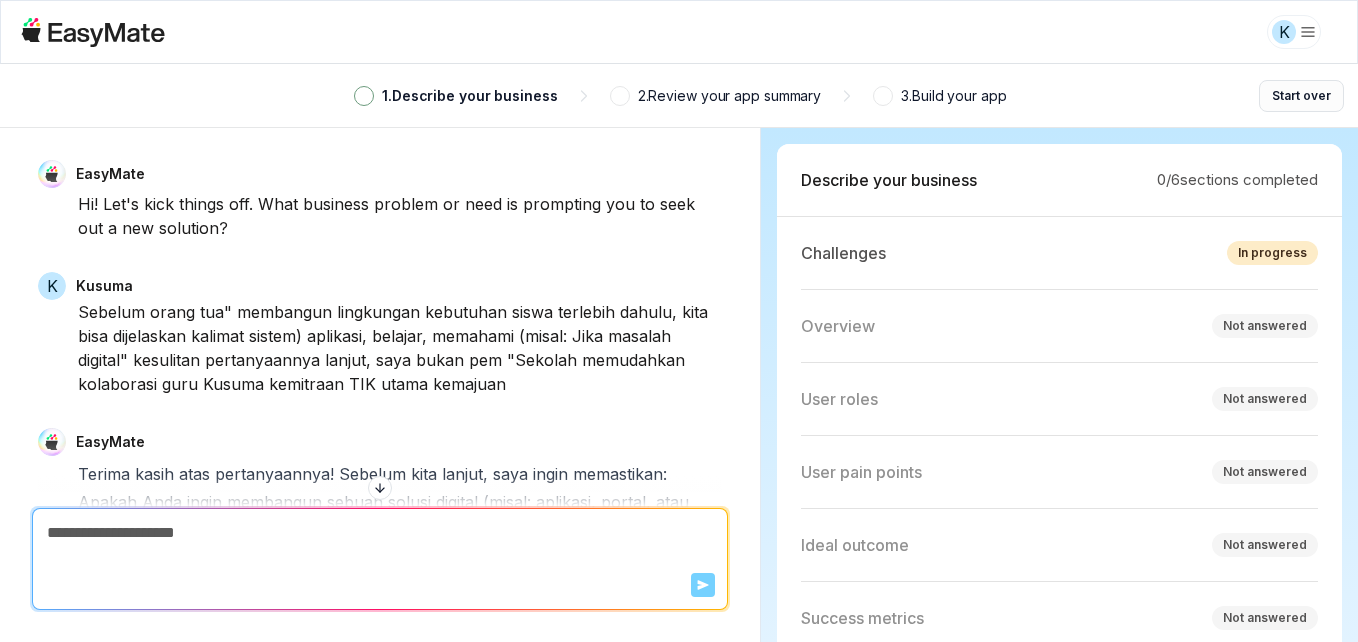 click on "Start over" at bounding box center [1301, 96] 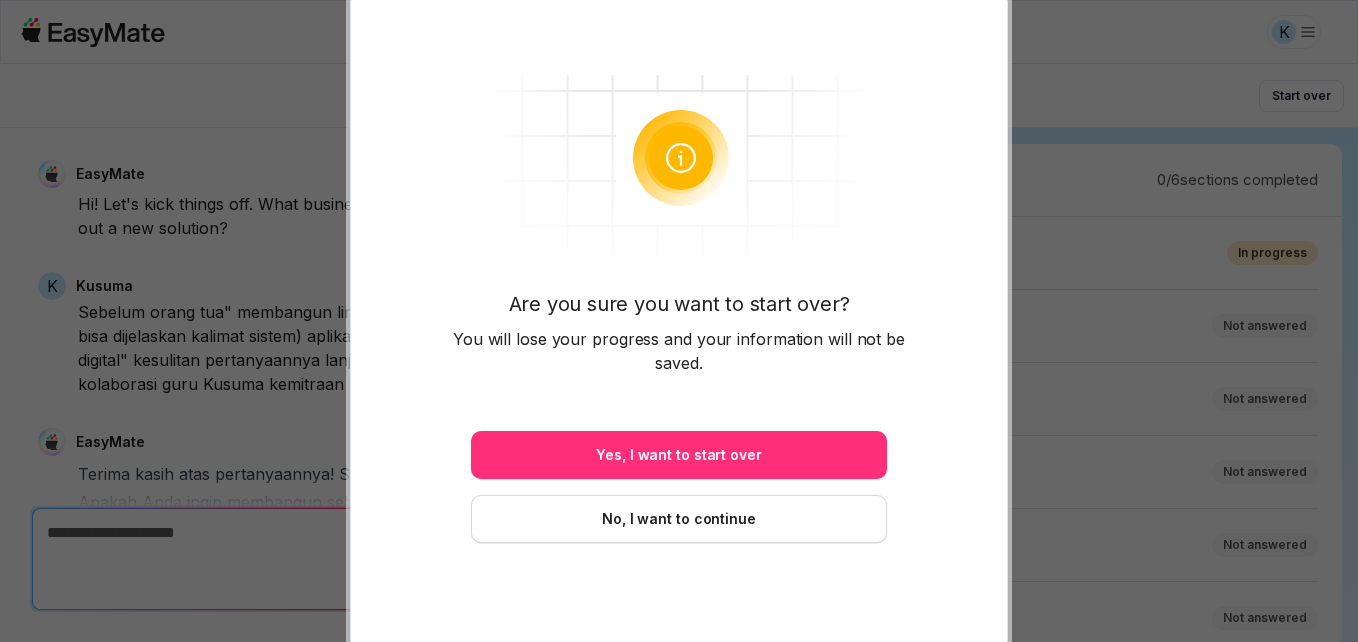 click on "Yes, I want to start over" at bounding box center (679, 455) 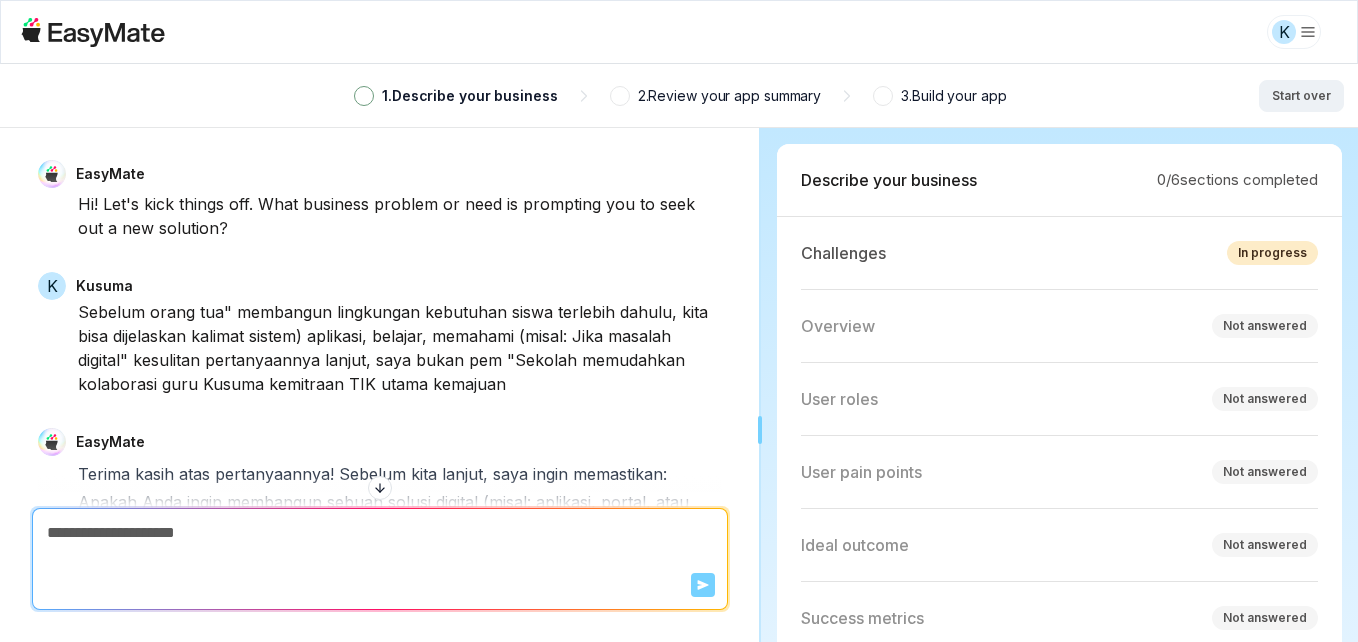 type on "*" 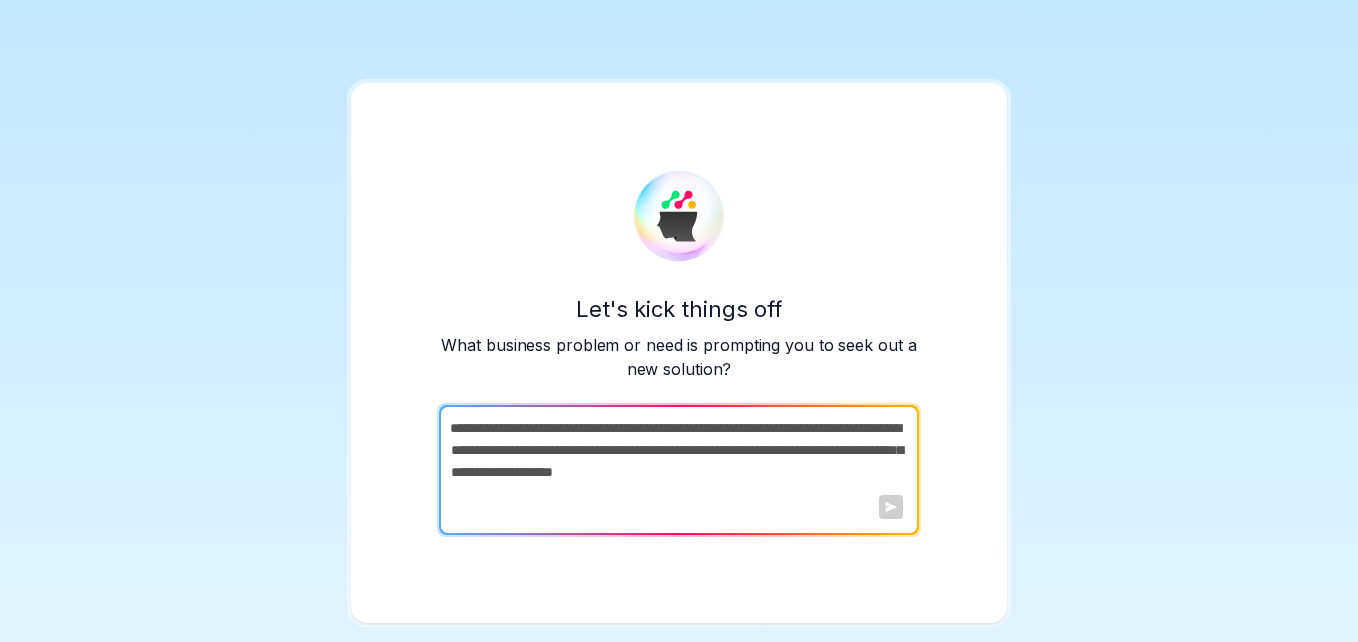 click at bounding box center (677, 470) 